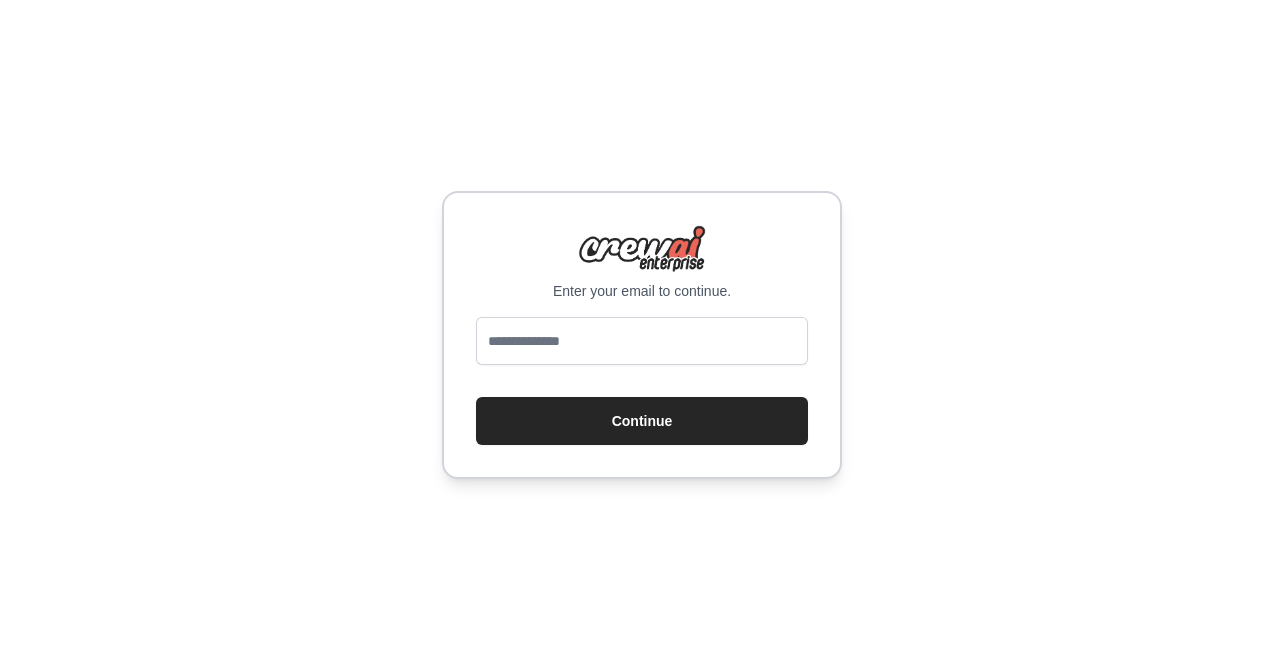 scroll, scrollTop: 0, scrollLeft: 0, axis: both 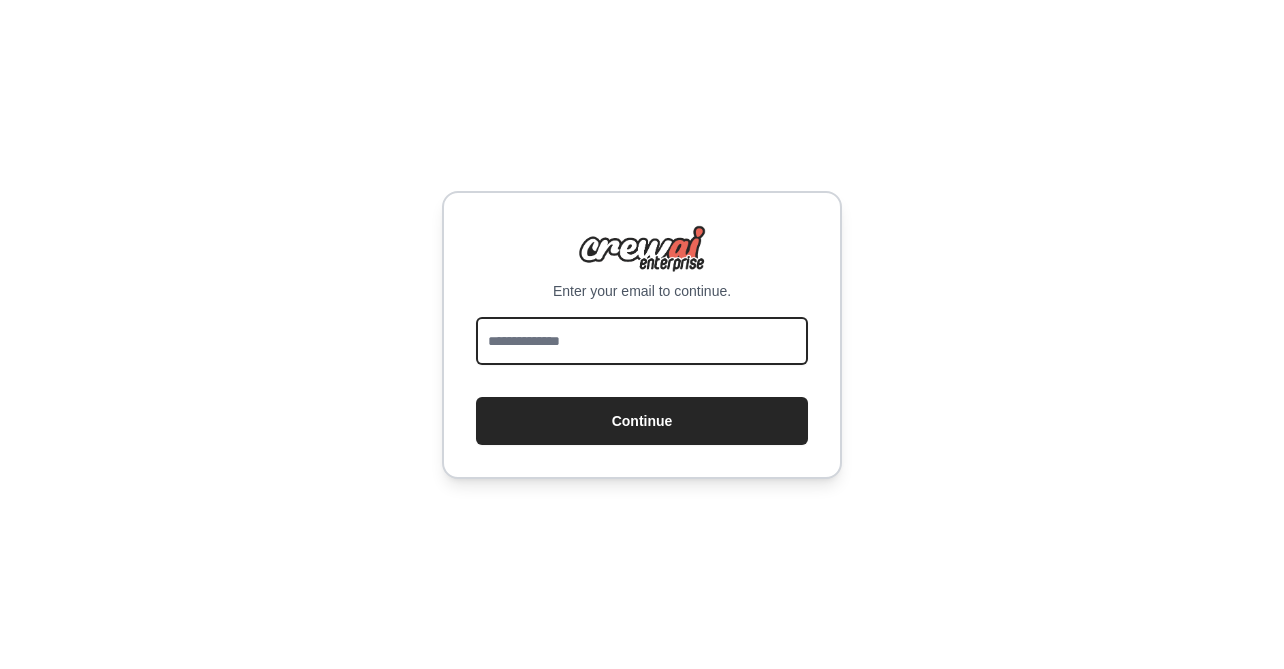 click at bounding box center (642, 341) 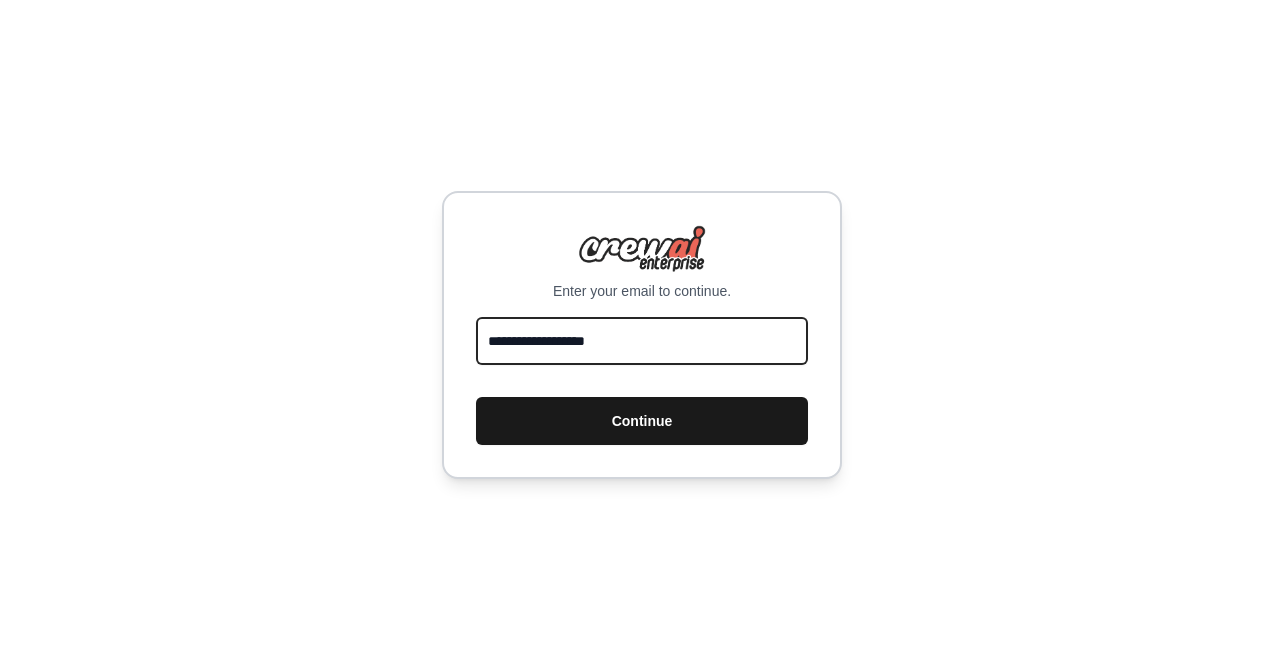 type on "**********" 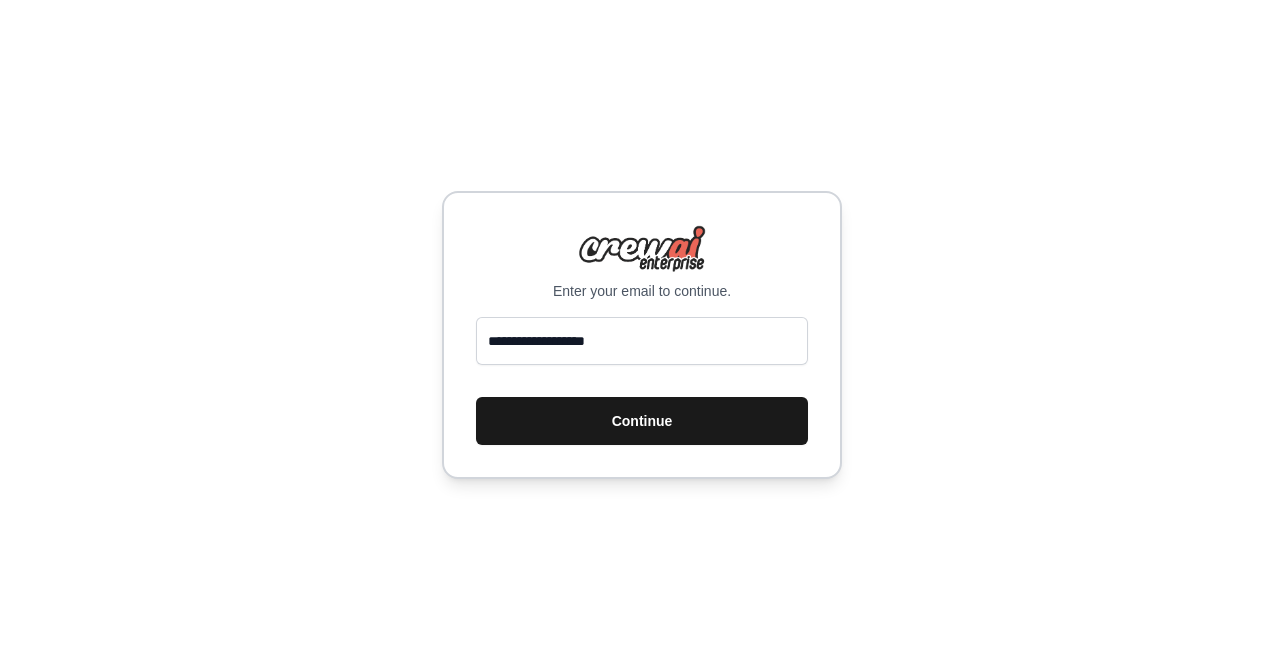 click on "Continue" at bounding box center [642, 421] 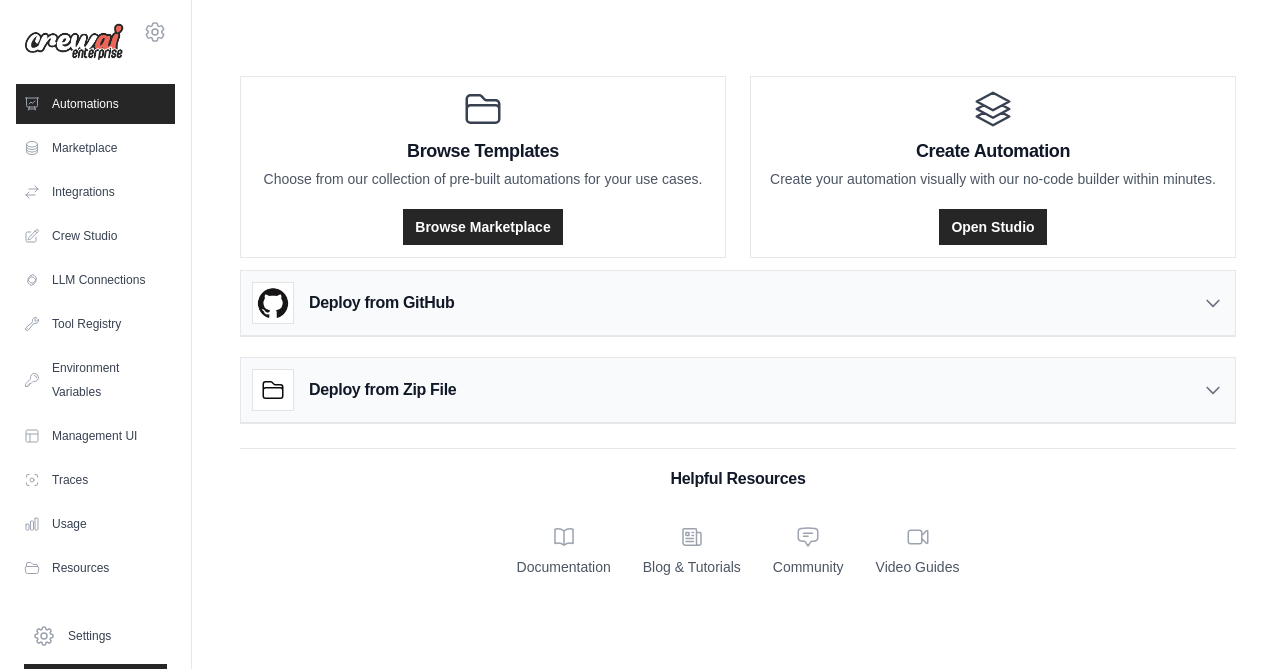 scroll, scrollTop: 0, scrollLeft: 0, axis: both 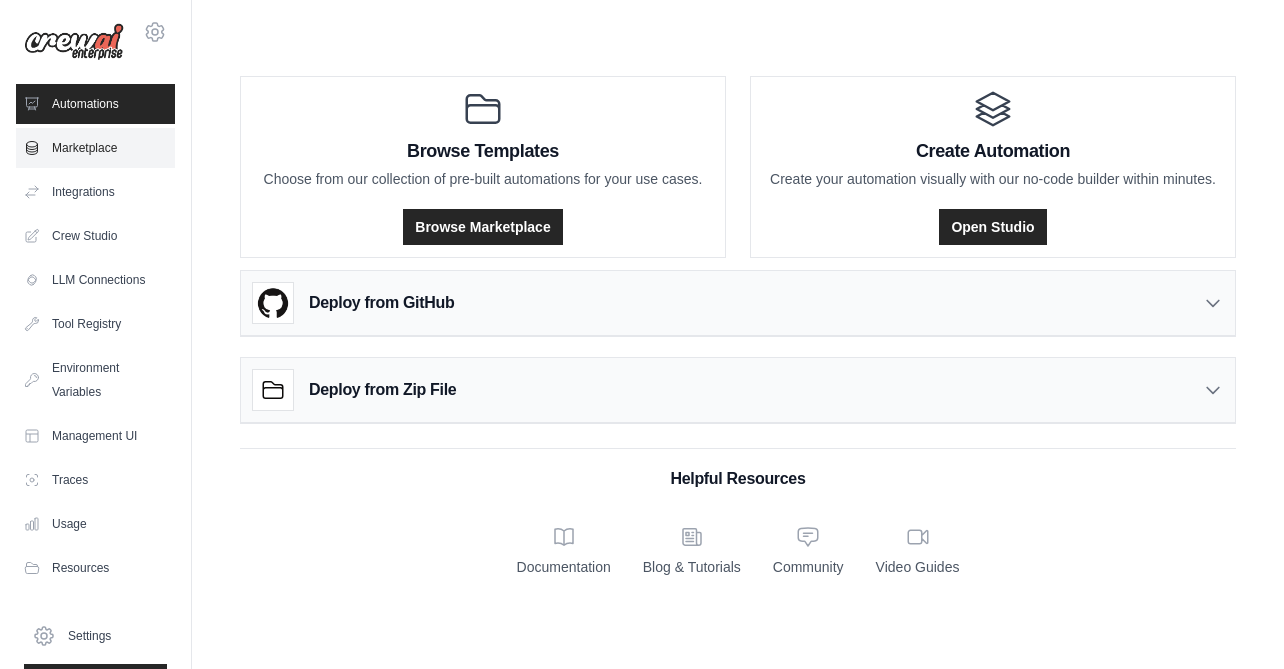 click on "Marketplace" at bounding box center [95, 148] 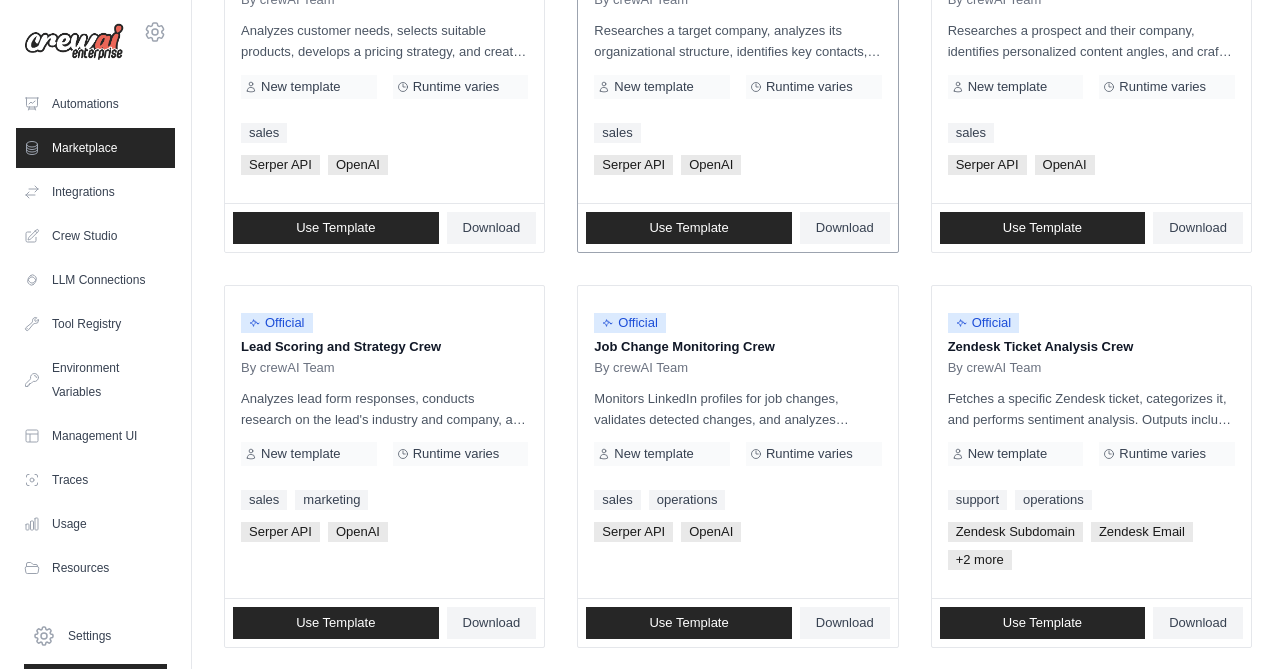 scroll, scrollTop: 752, scrollLeft: 0, axis: vertical 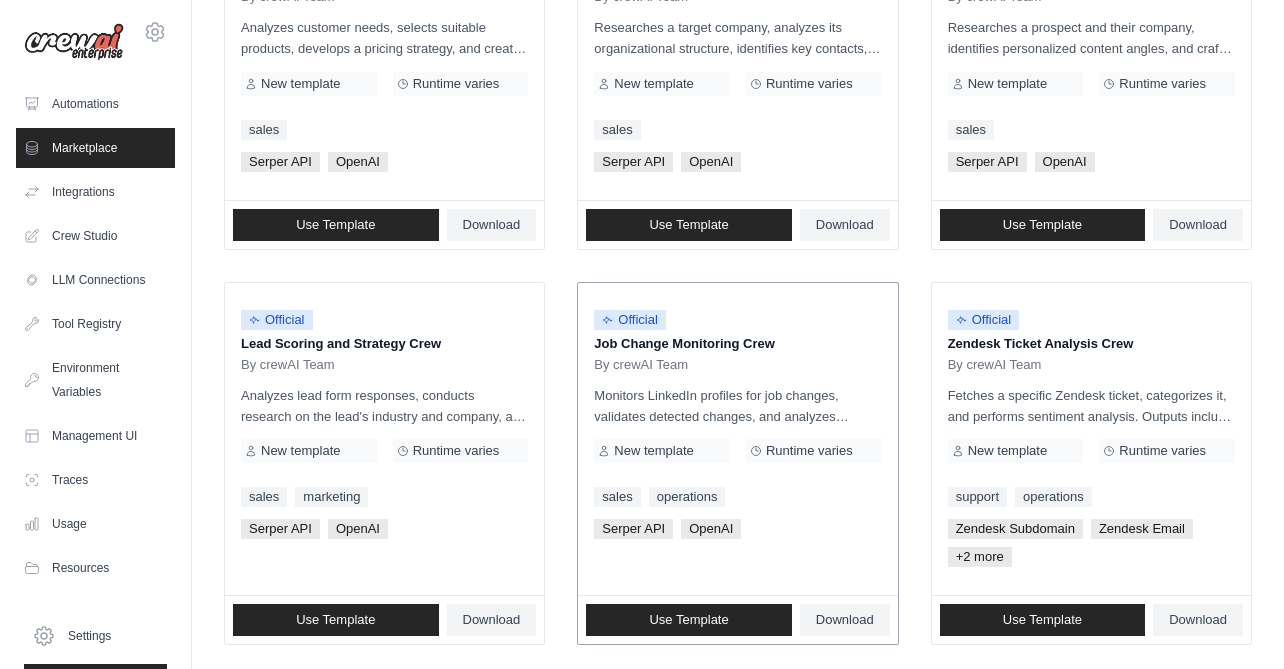 click on "Official" at bounding box center [737, 320] 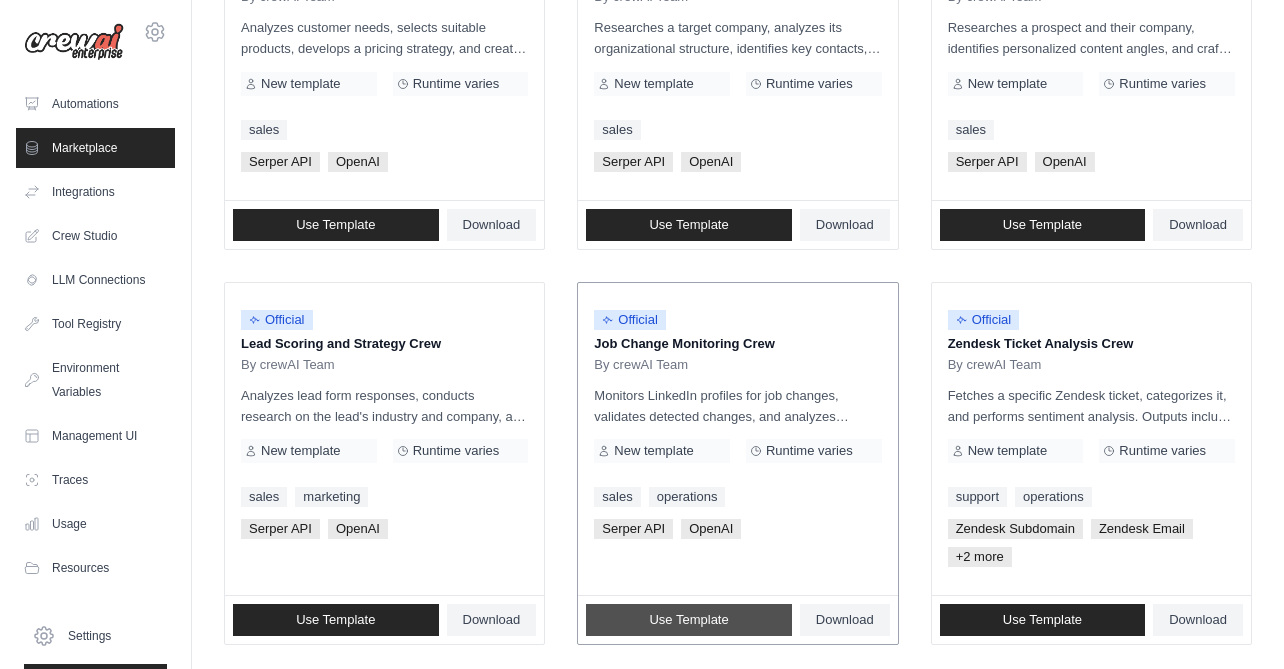 click on "Use Template" at bounding box center [689, 620] 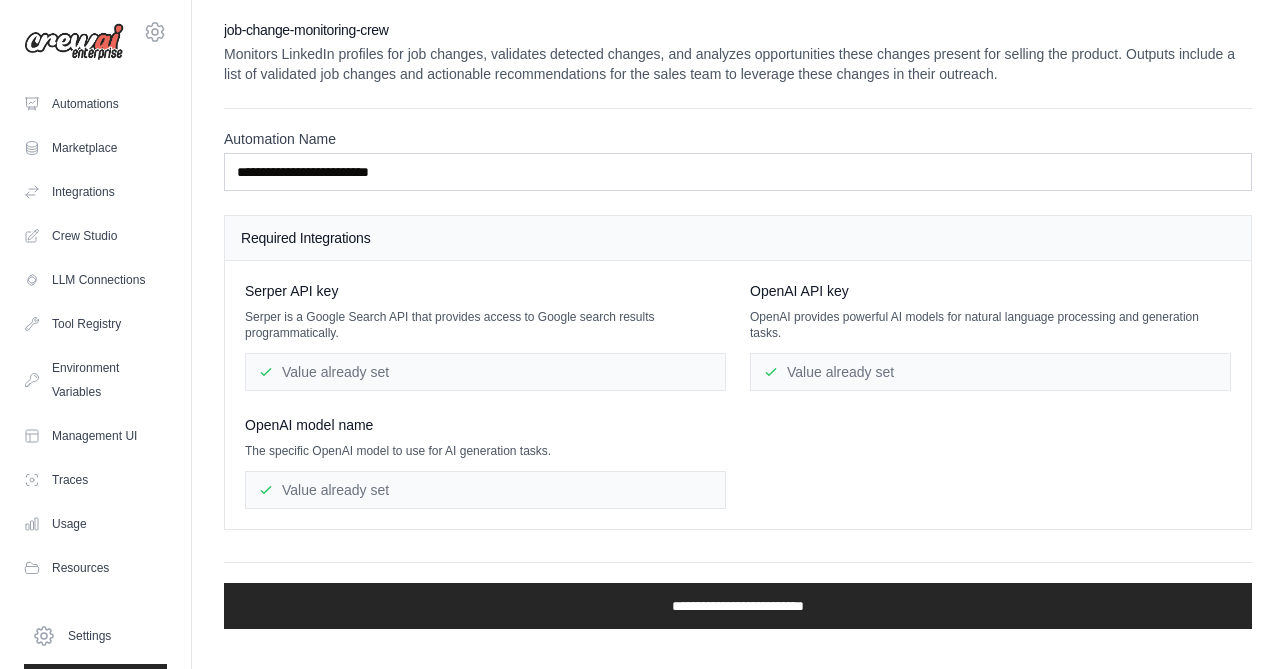 scroll, scrollTop: 0, scrollLeft: 0, axis: both 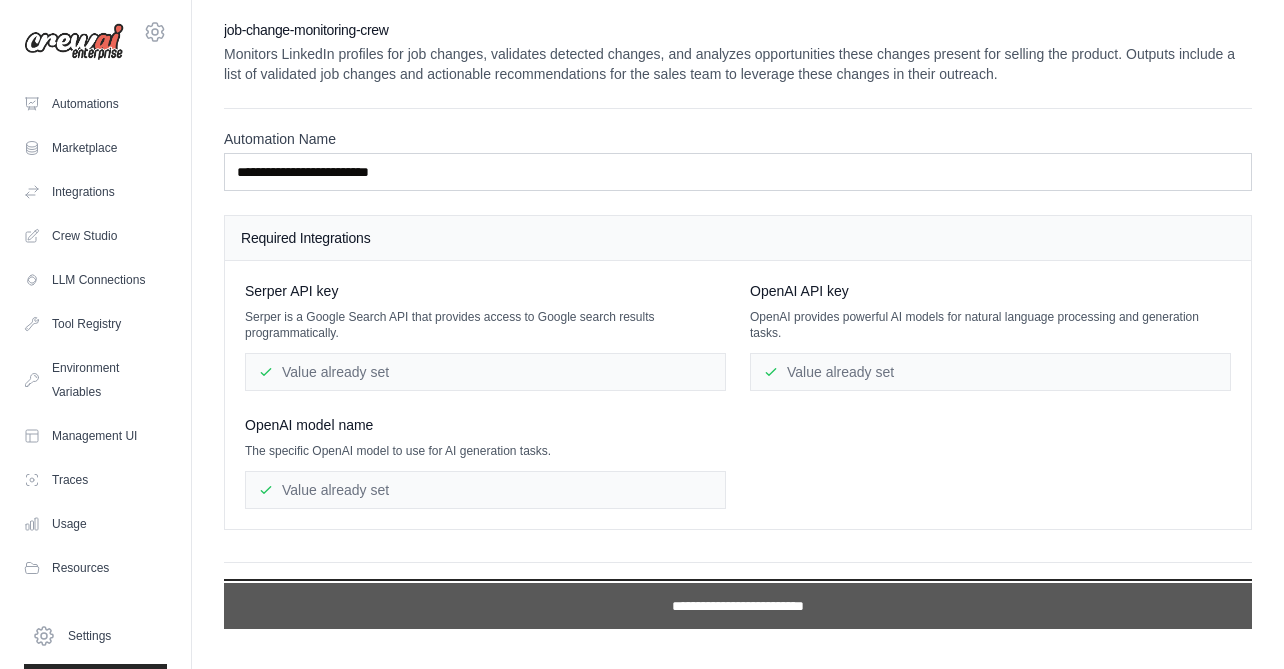 click on "**********" at bounding box center (738, 606) 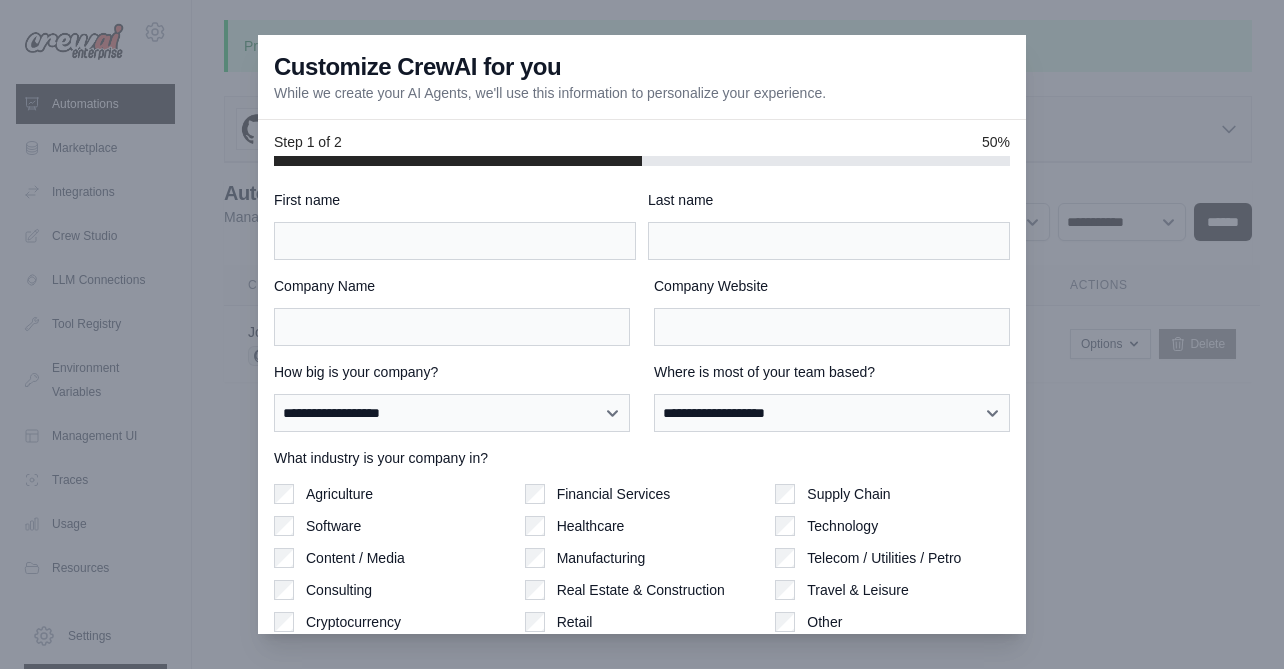 scroll, scrollTop: 105, scrollLeft: 0, axis: vertical 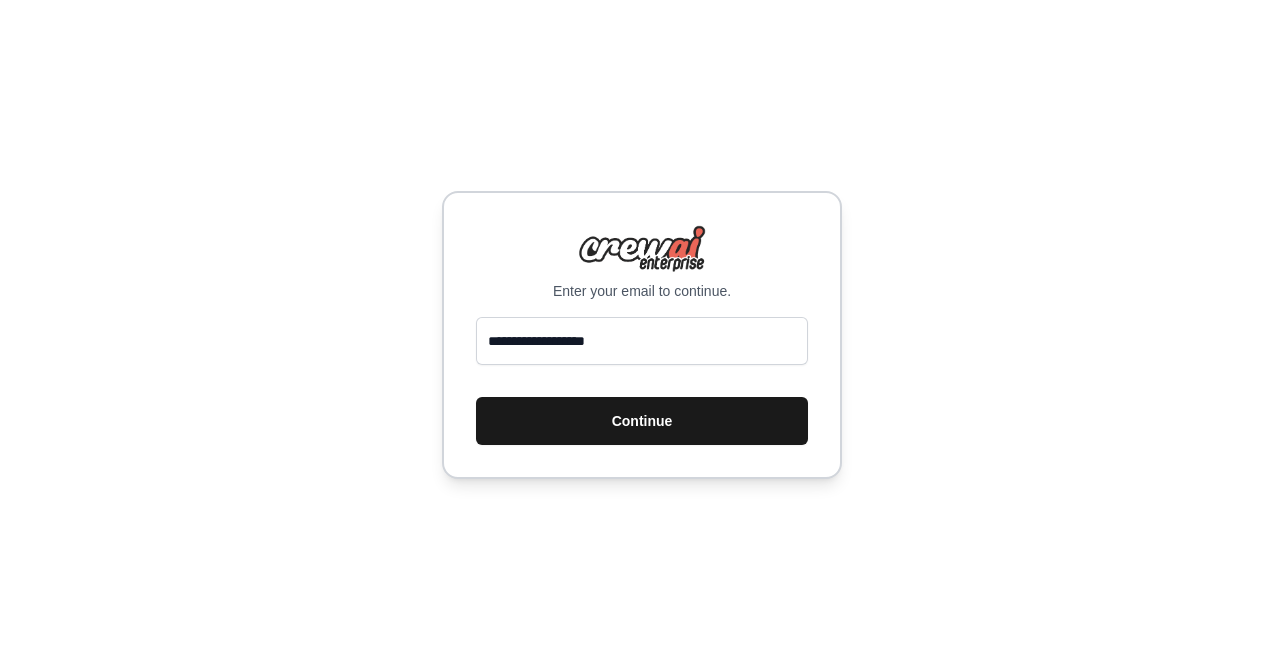click on "Continue" at bounding box center [642, 421] 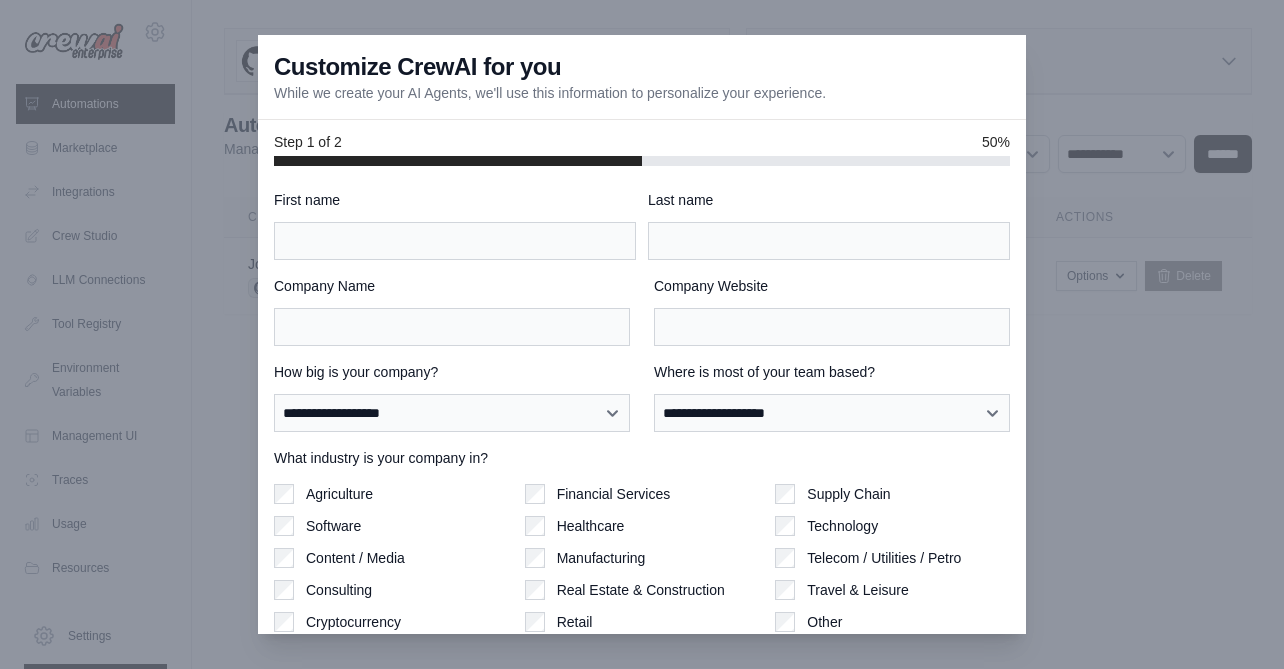 scroll, scrollTop: 0, scrollLeft: 0, axis: both 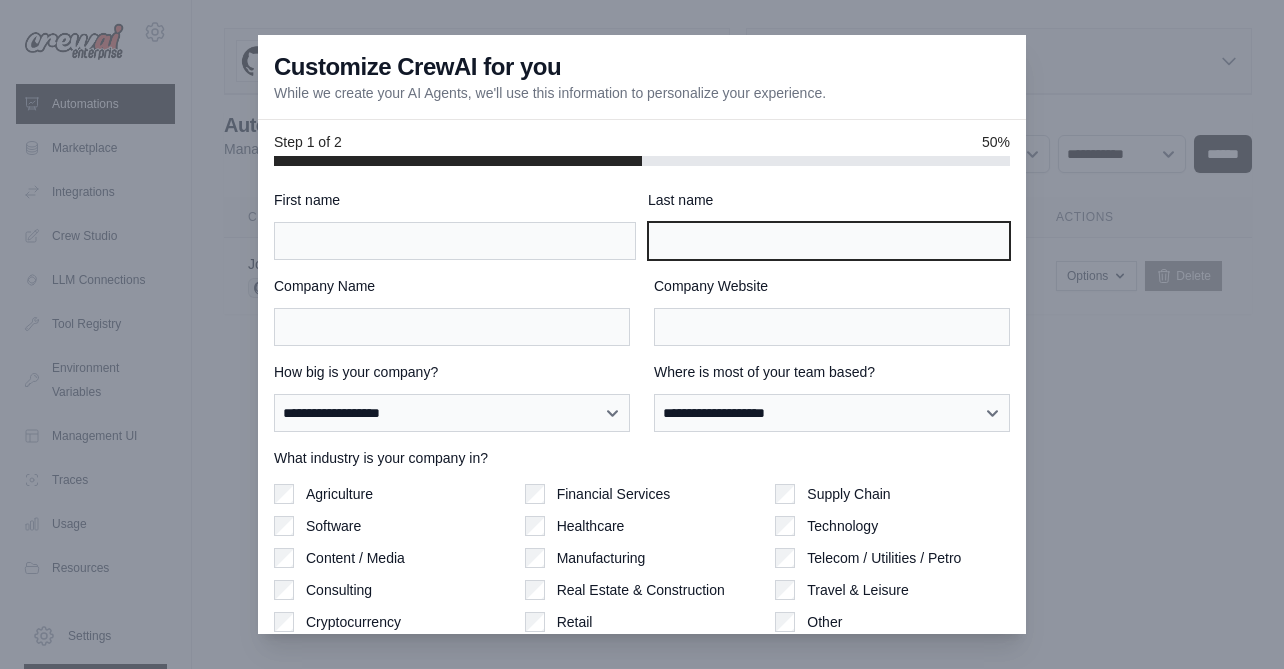 click on "Last name" at bounding box center (829, 241) 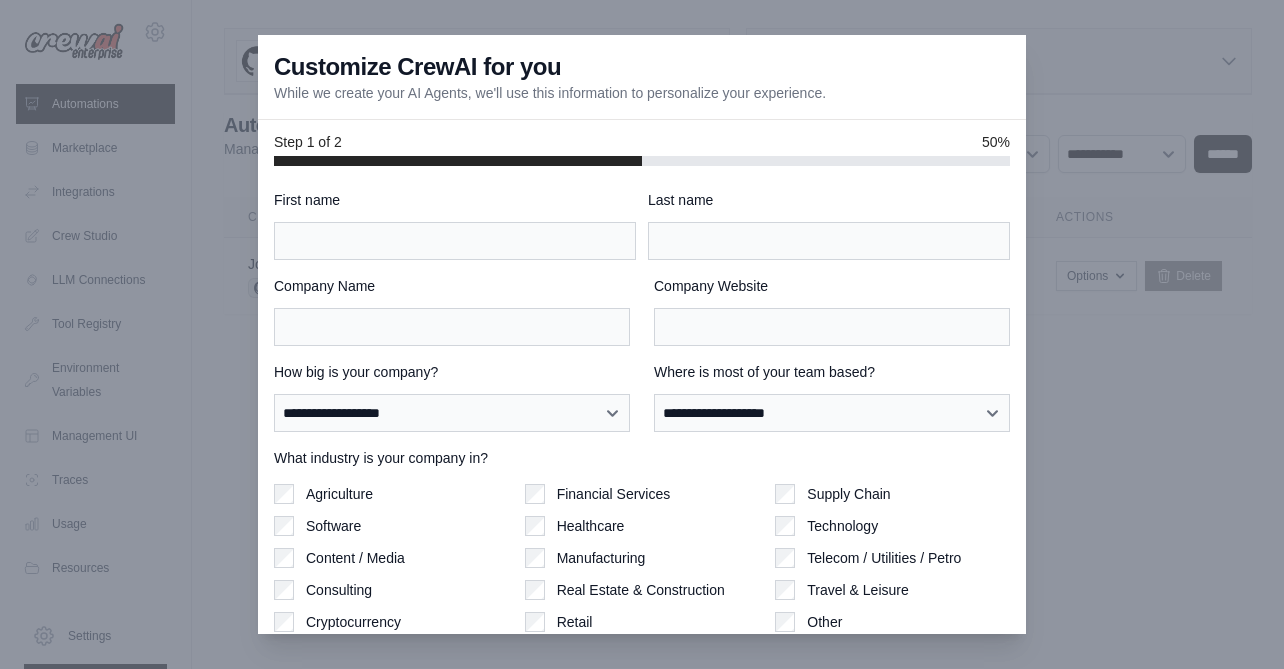 scroll, scrollTop: 0, scrollLeft: 0, axis: both 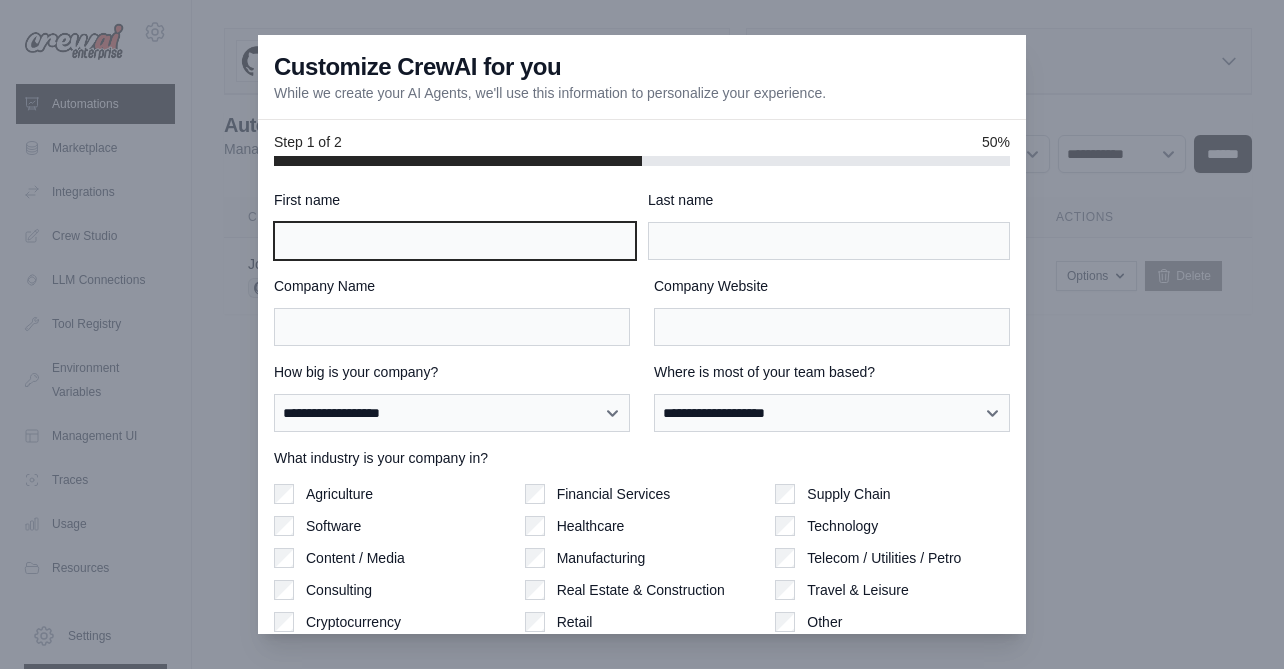 click on "First name" at bounding box center [455, 241] 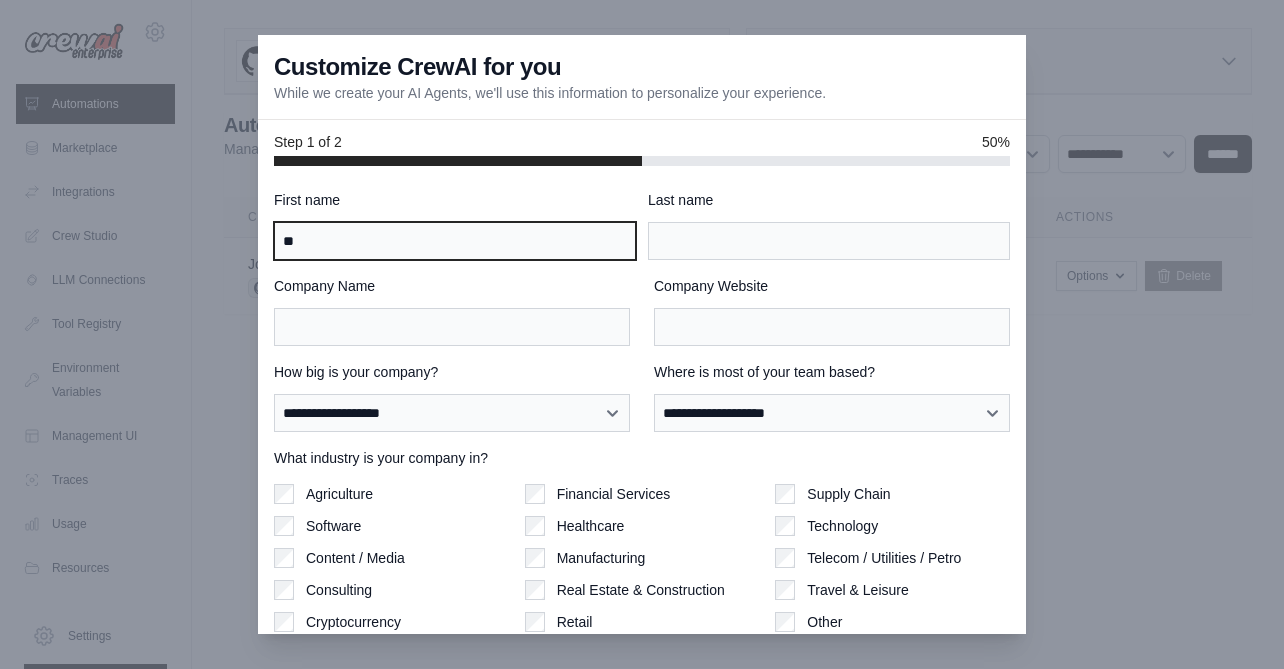 type on "**" 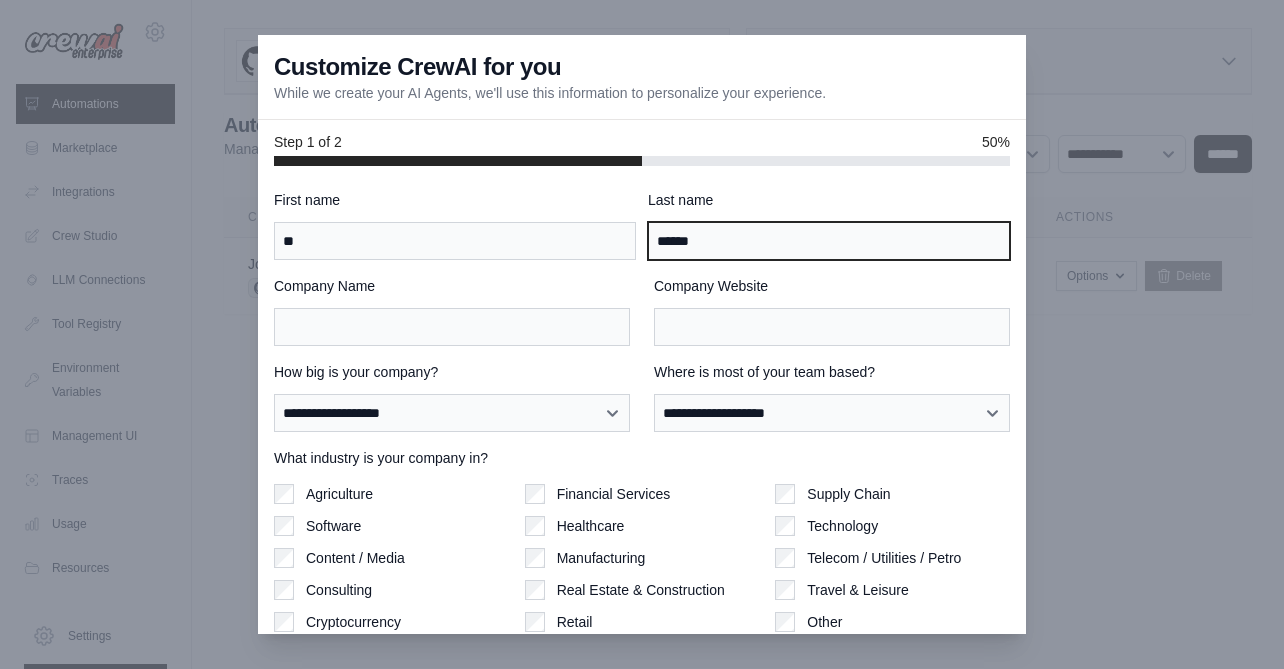 type on "******" 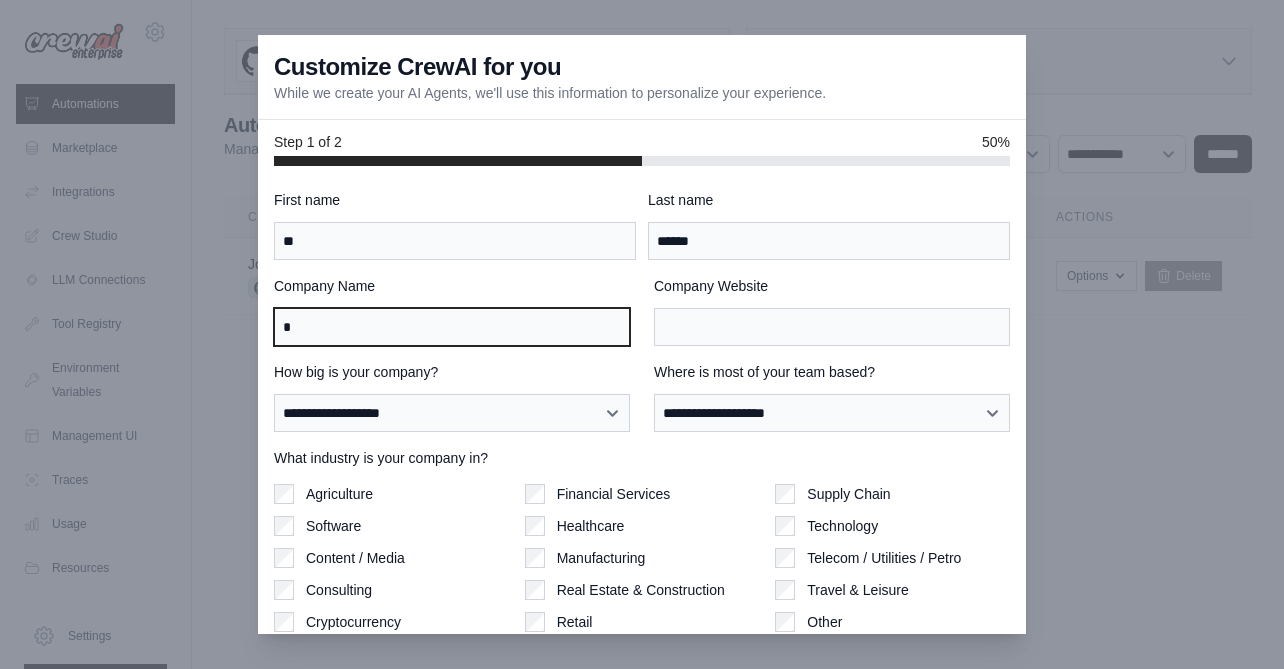 type on "*" 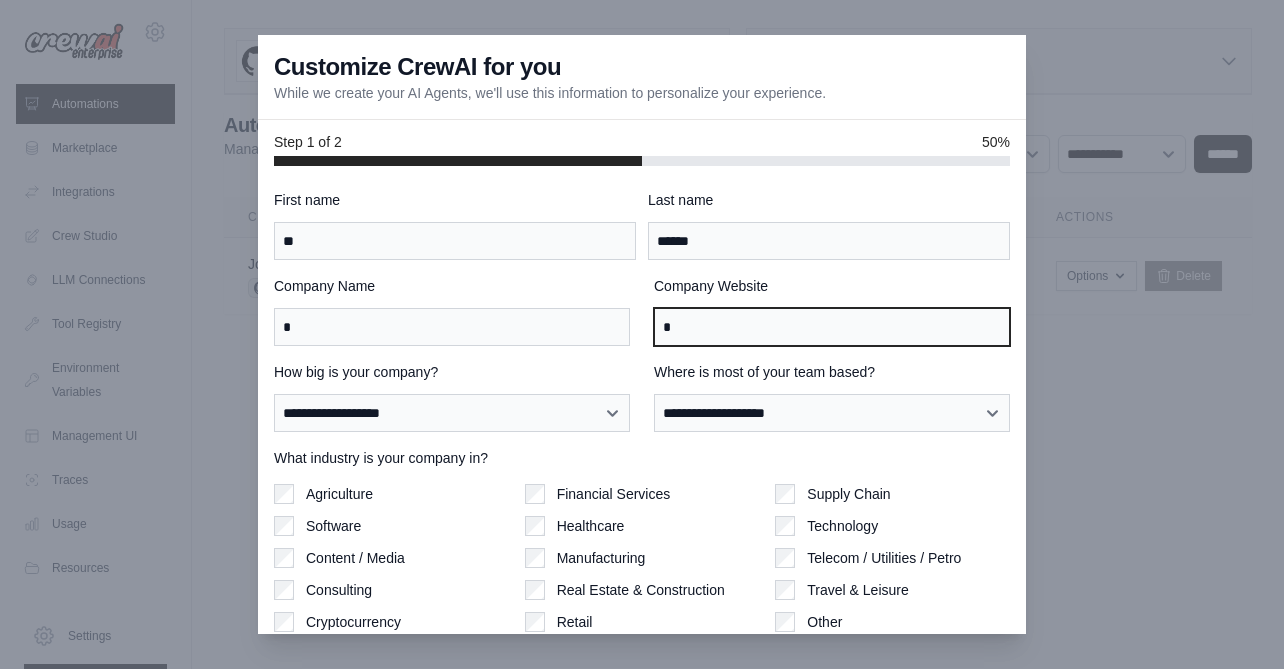 type on "*" 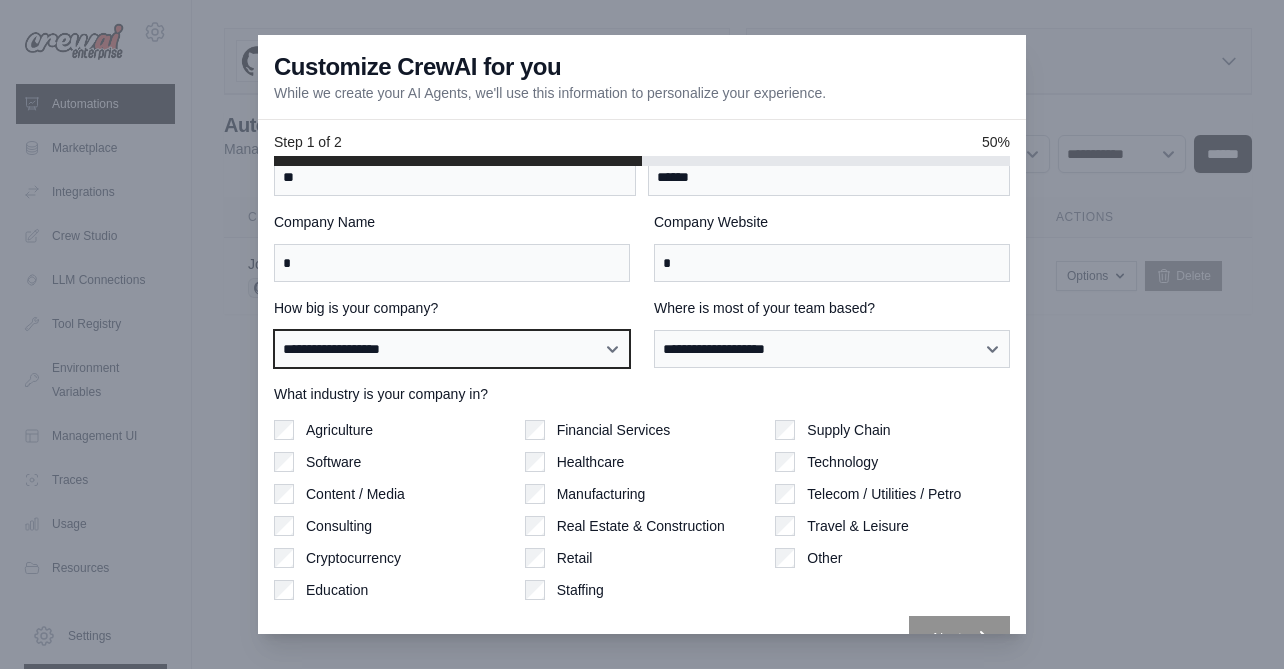 scroll, scrollTop: 105, scrollLeft: 0, axis: vertical 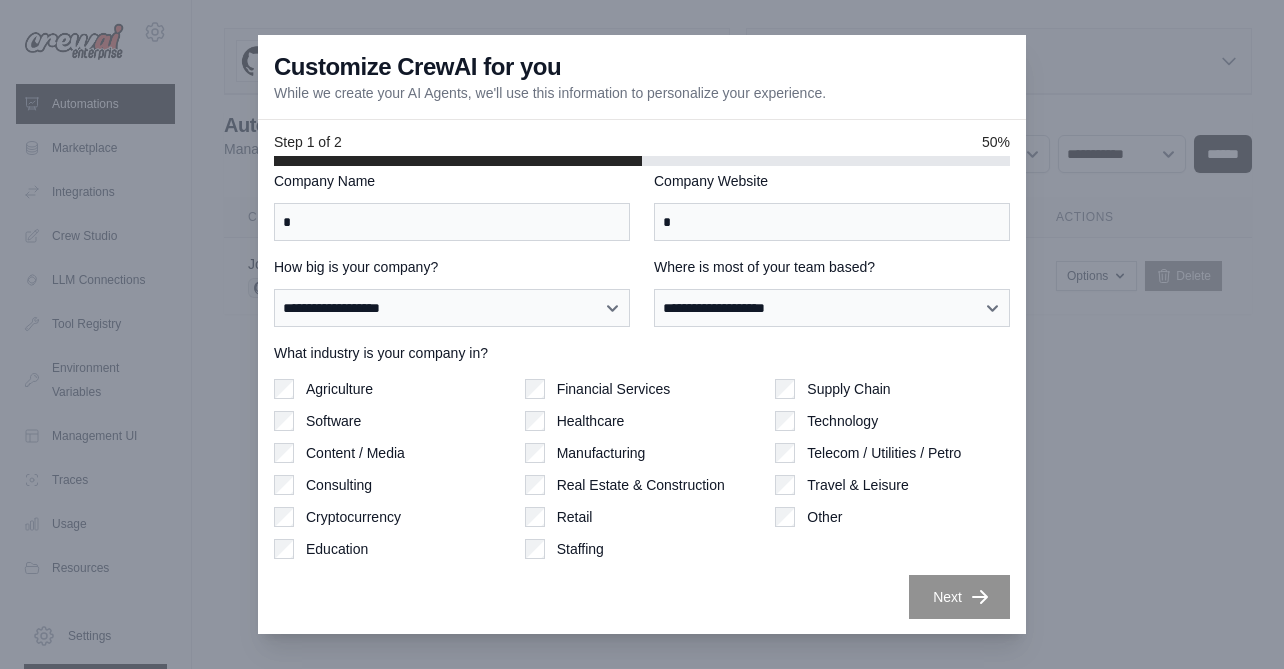 click on "**********" at bounding box center [642, 400] 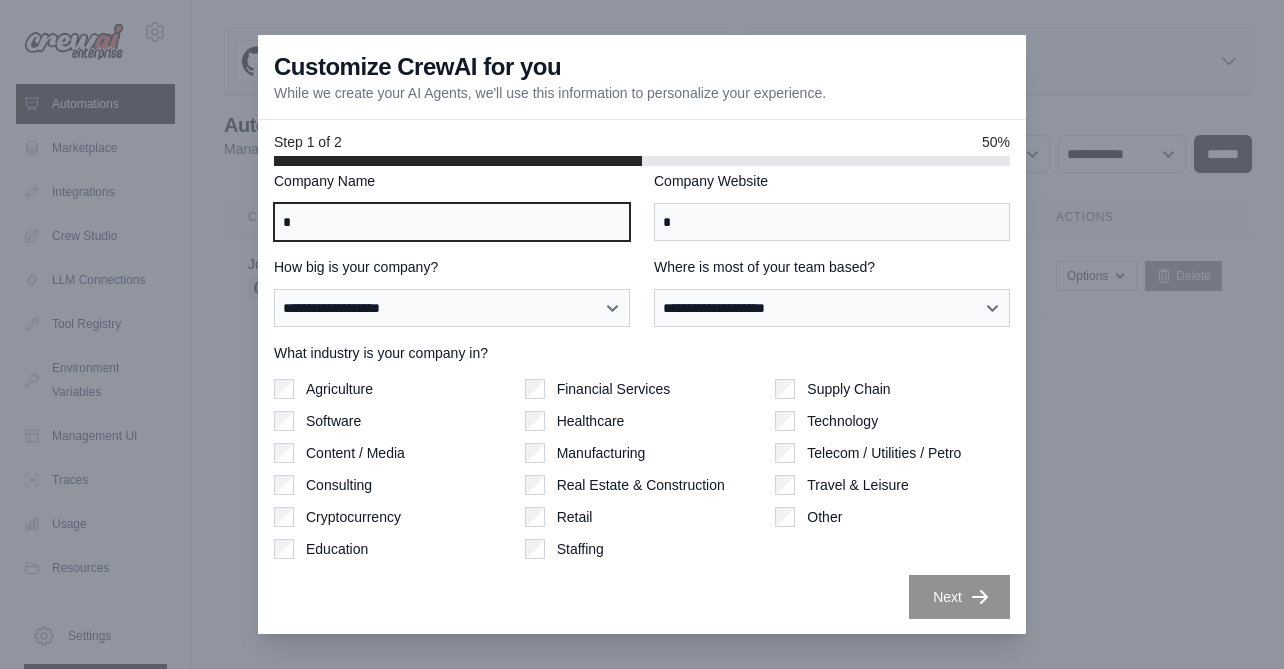 click on "*" at bounding box center [452, 222] 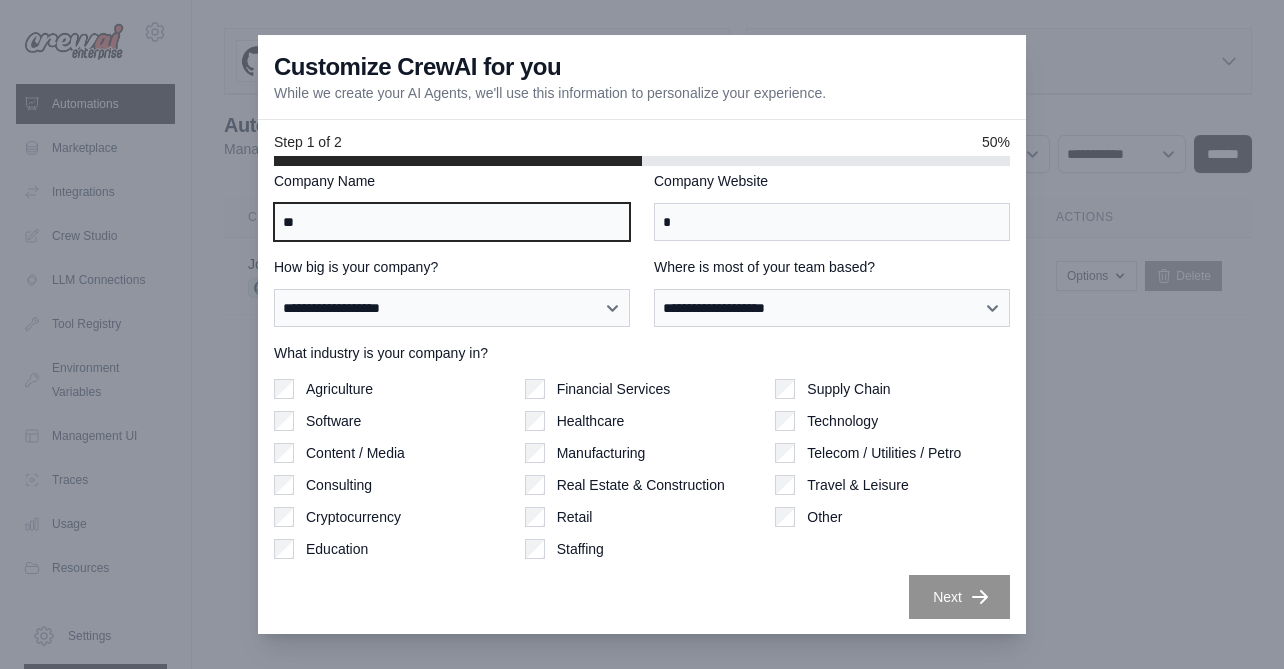 type on "**" 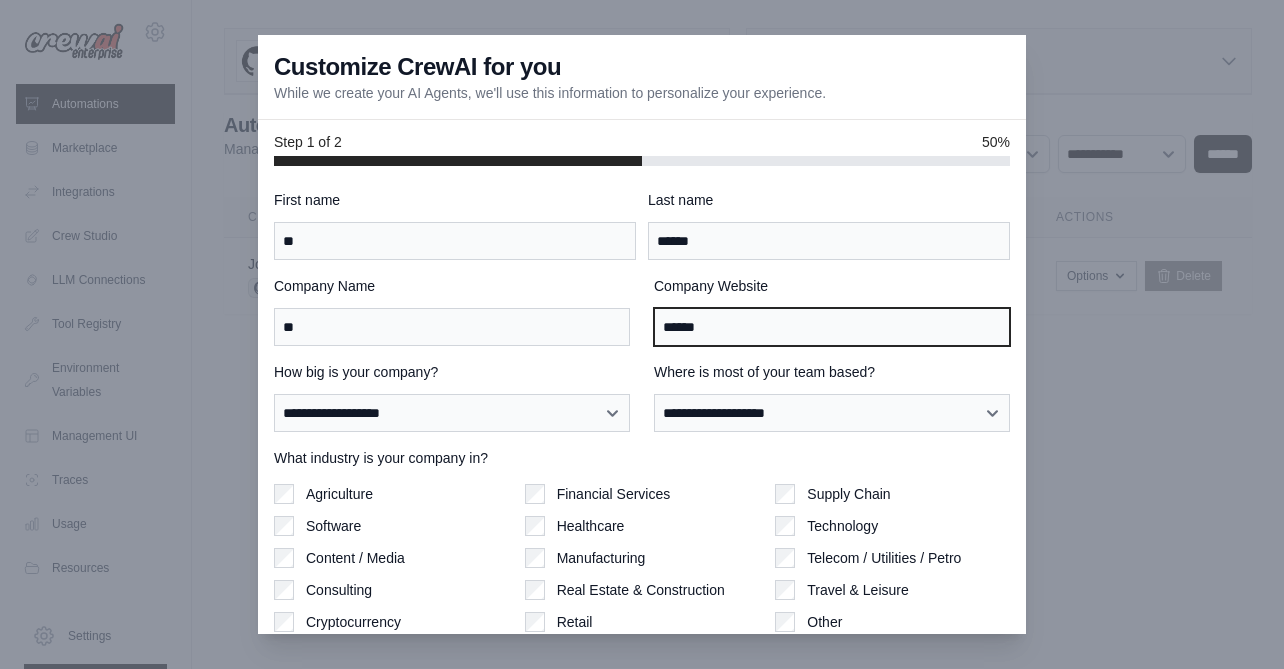 scroll, scrollTop: 105, scrollLeft: 0, axis: vertical 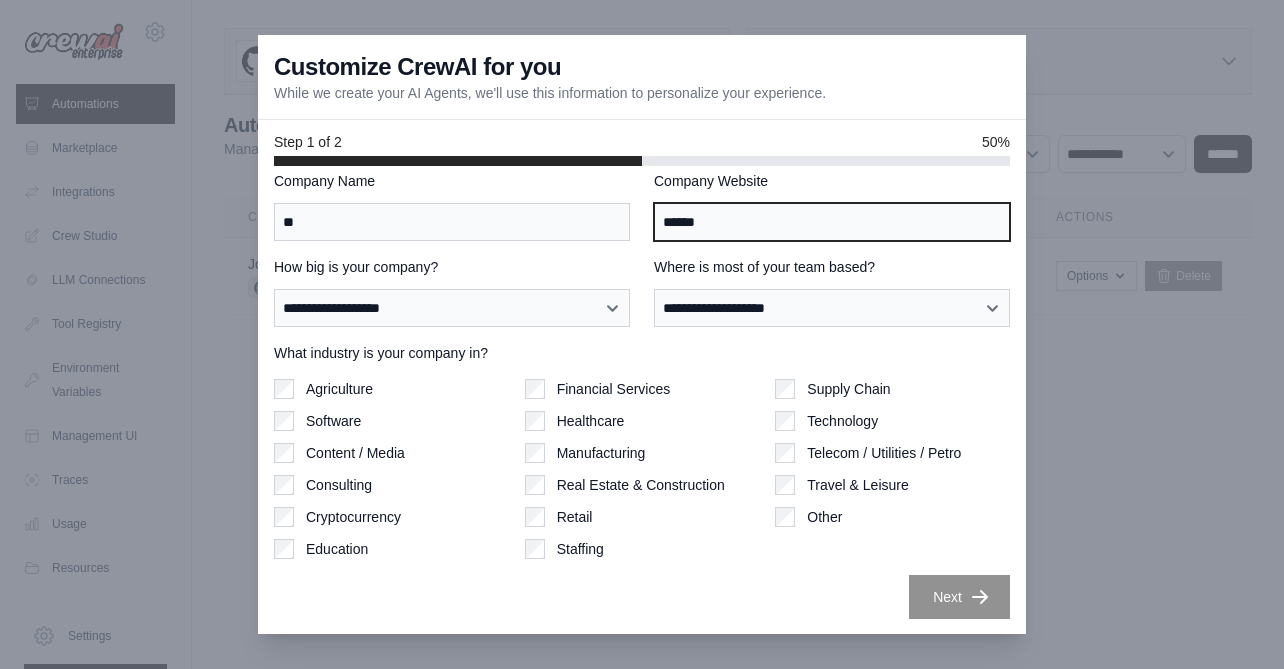 type on "******" 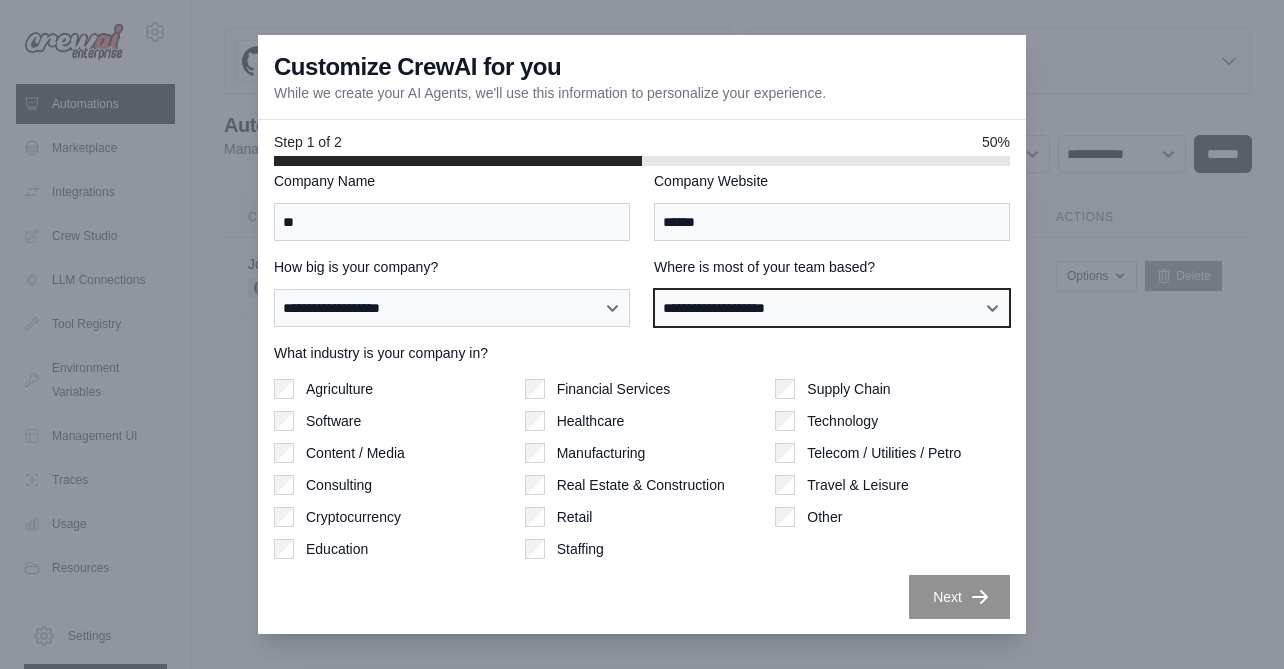 click on "**********" at bounding box center [832, 308] 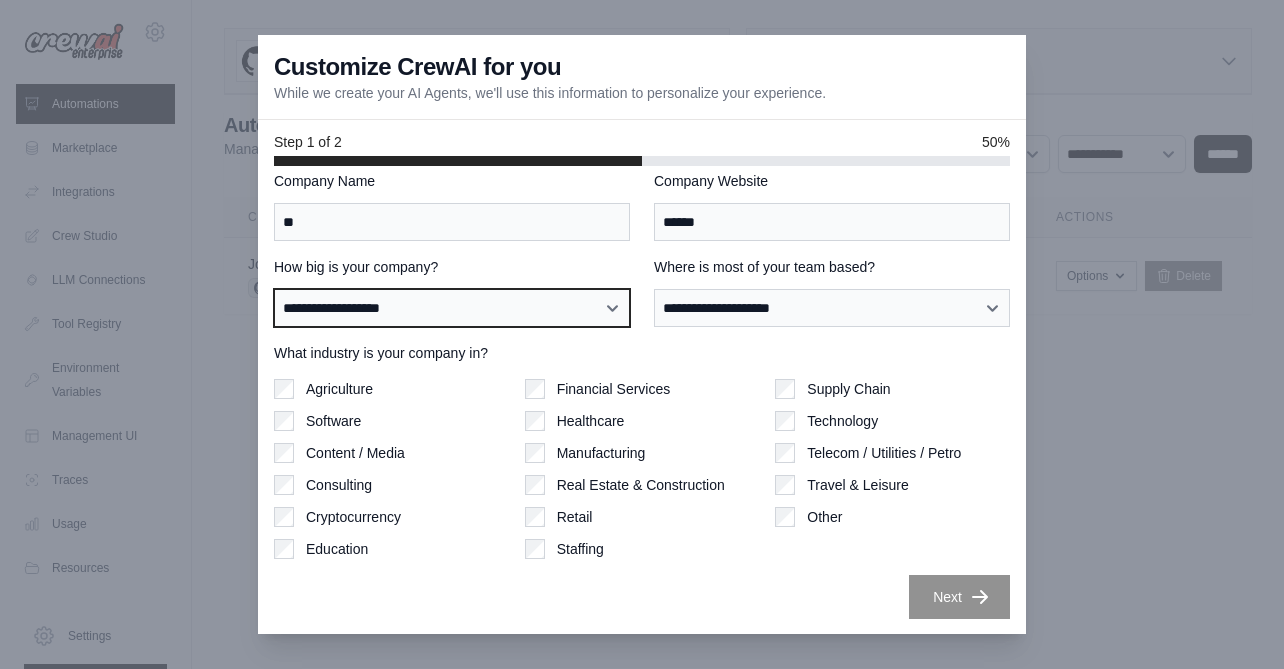 click on "**********" at bounding box center (452, 308) 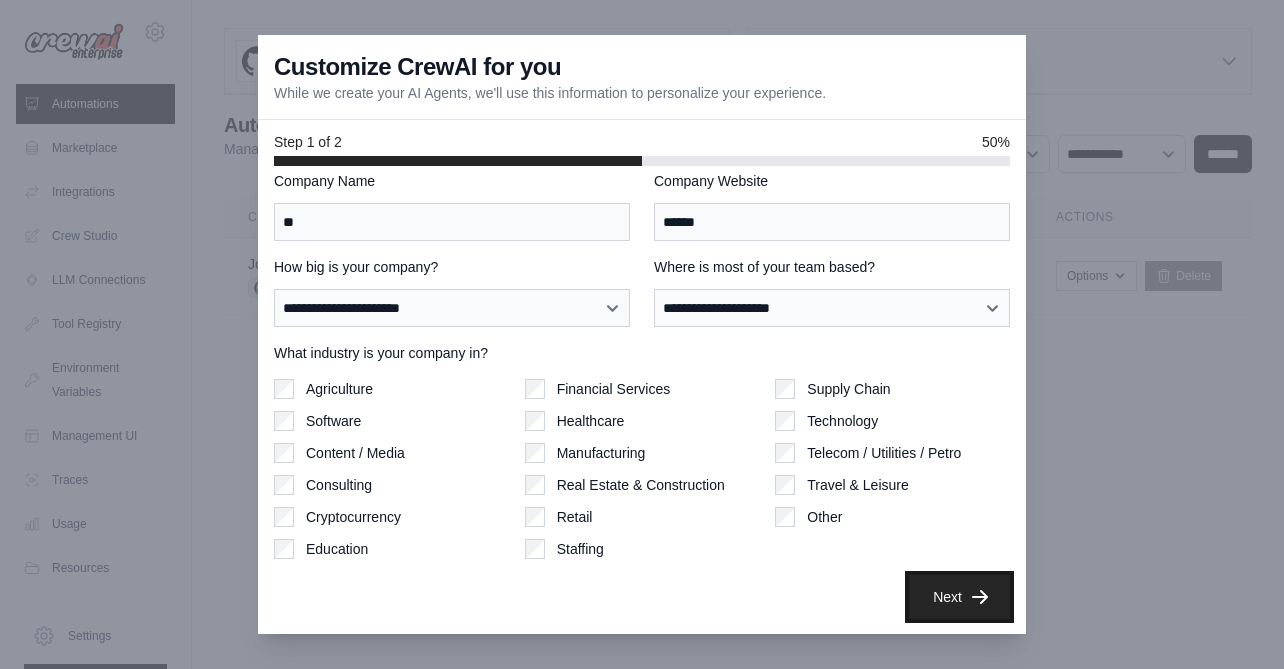 click on "Next" at bounding box center [959, 597] 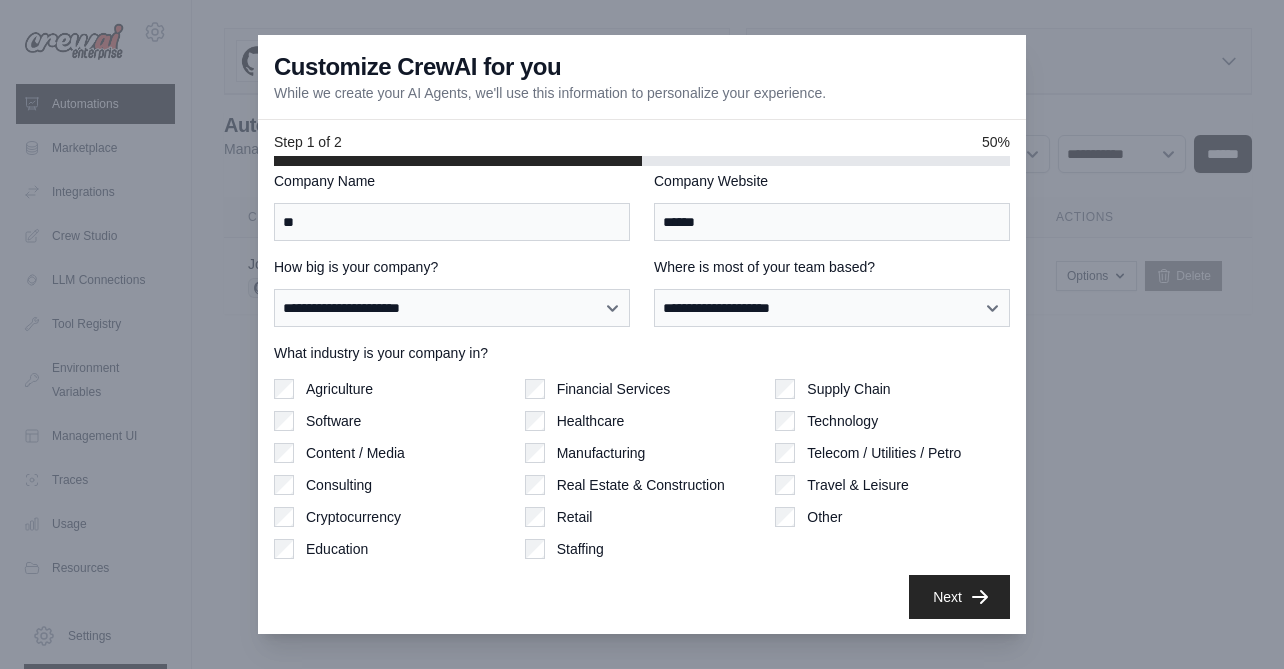scroll, scrollTop: 13, scrollLeft: 0, axis: vertical 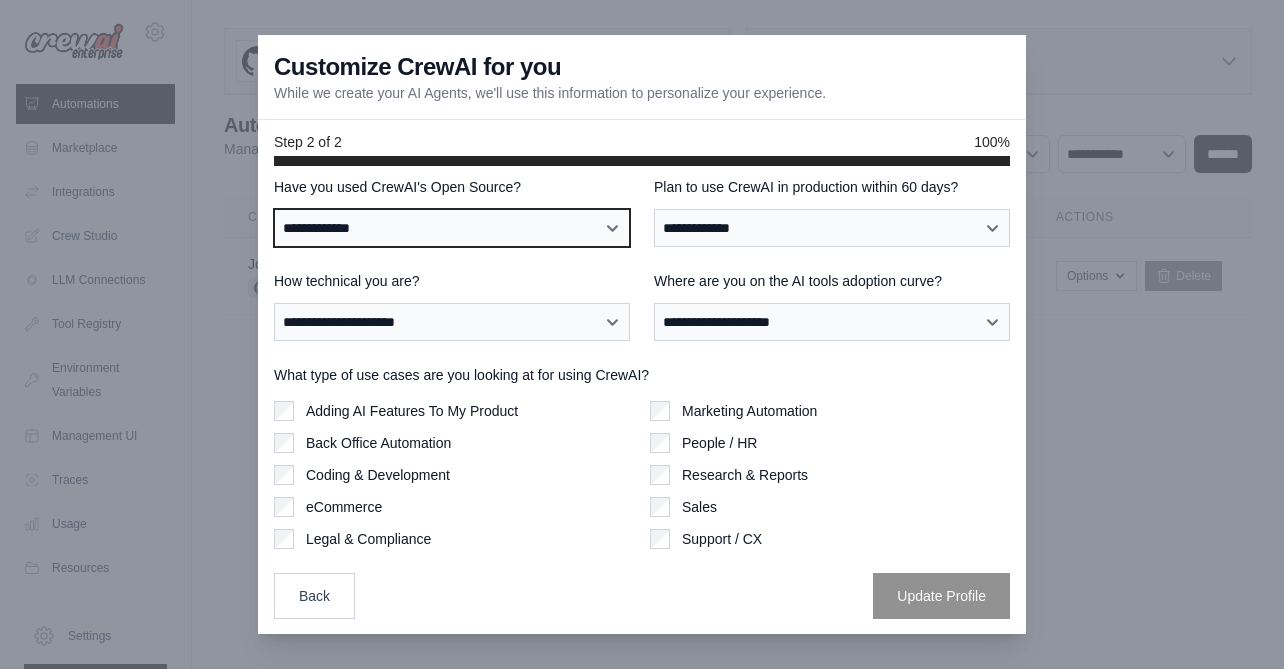 click on "**********" at bounding box center [452, 228] 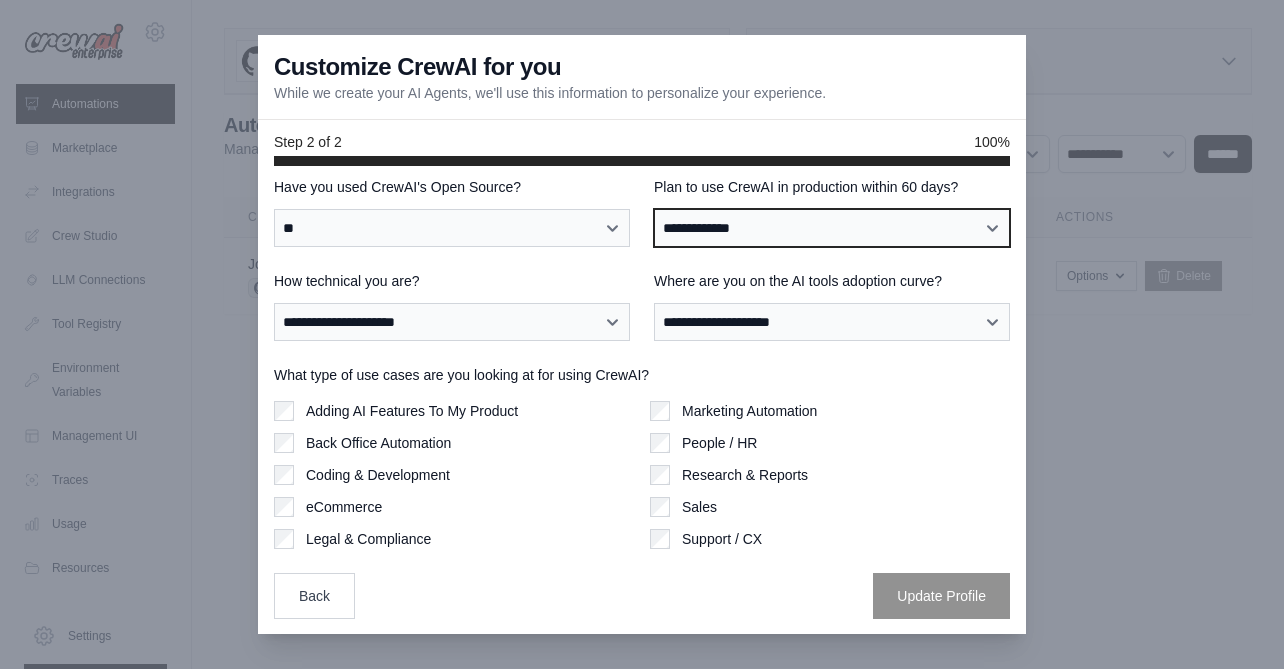 click on "**********" at bounding box center (832, 228) 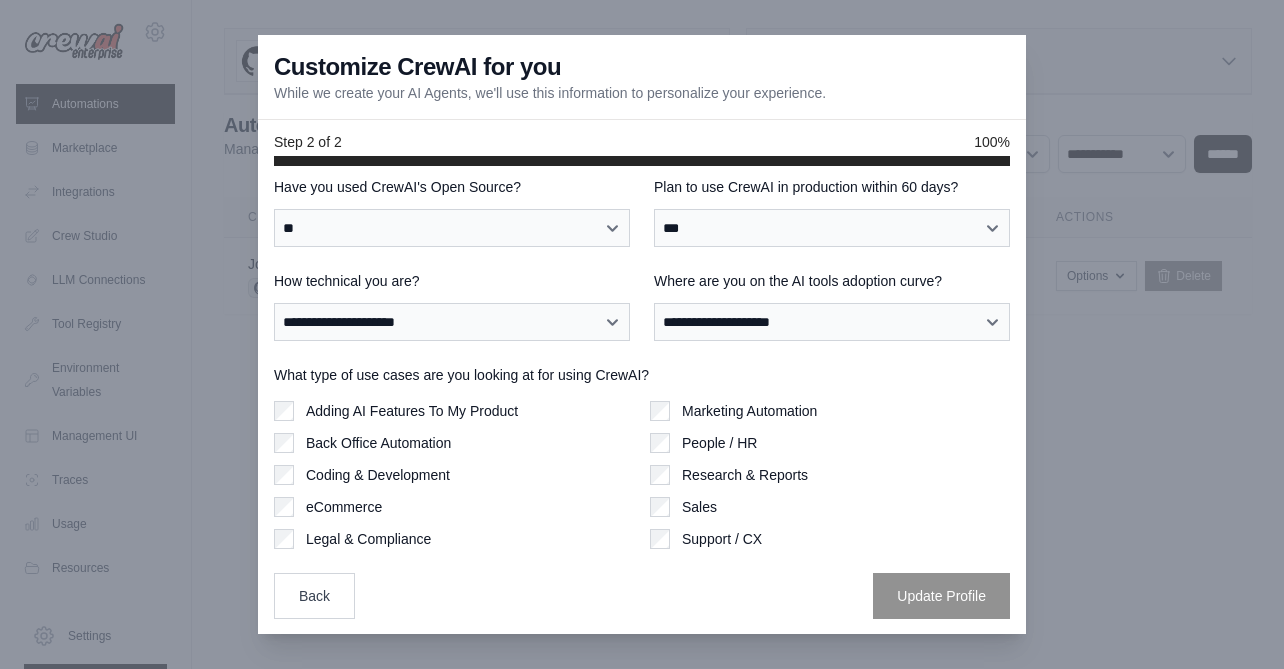 click on "**********" at bounding box center (452, 306) 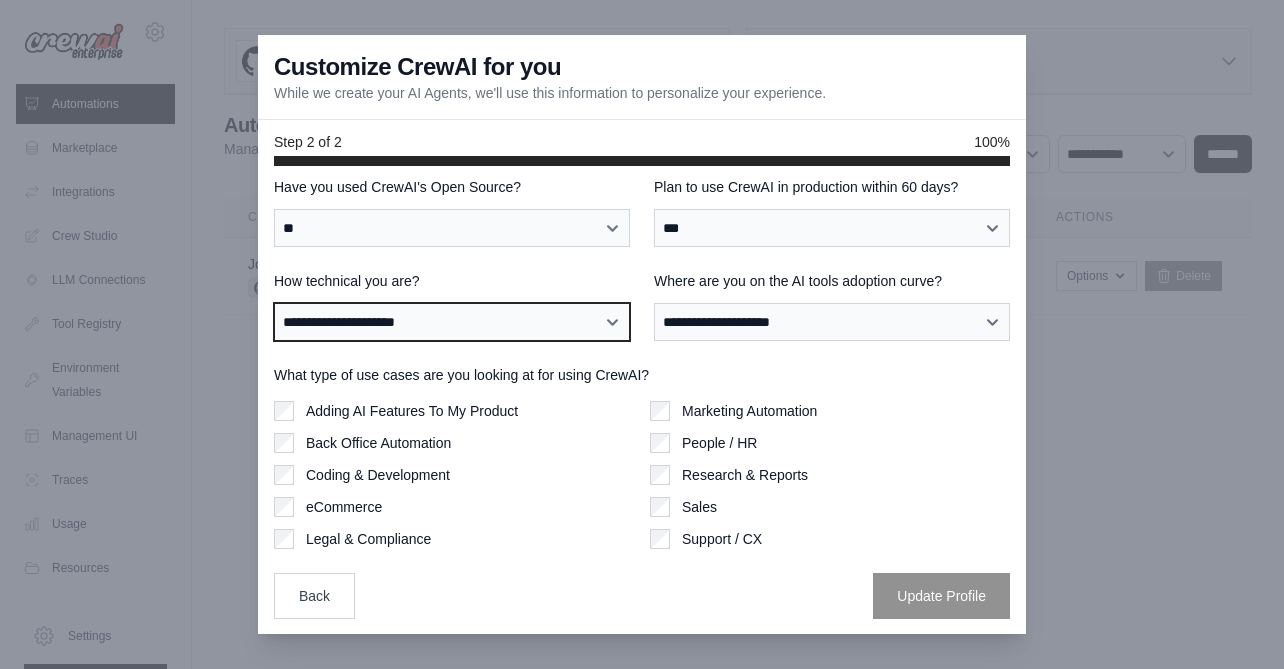 click on "**********" at bounding box center (452, 322) 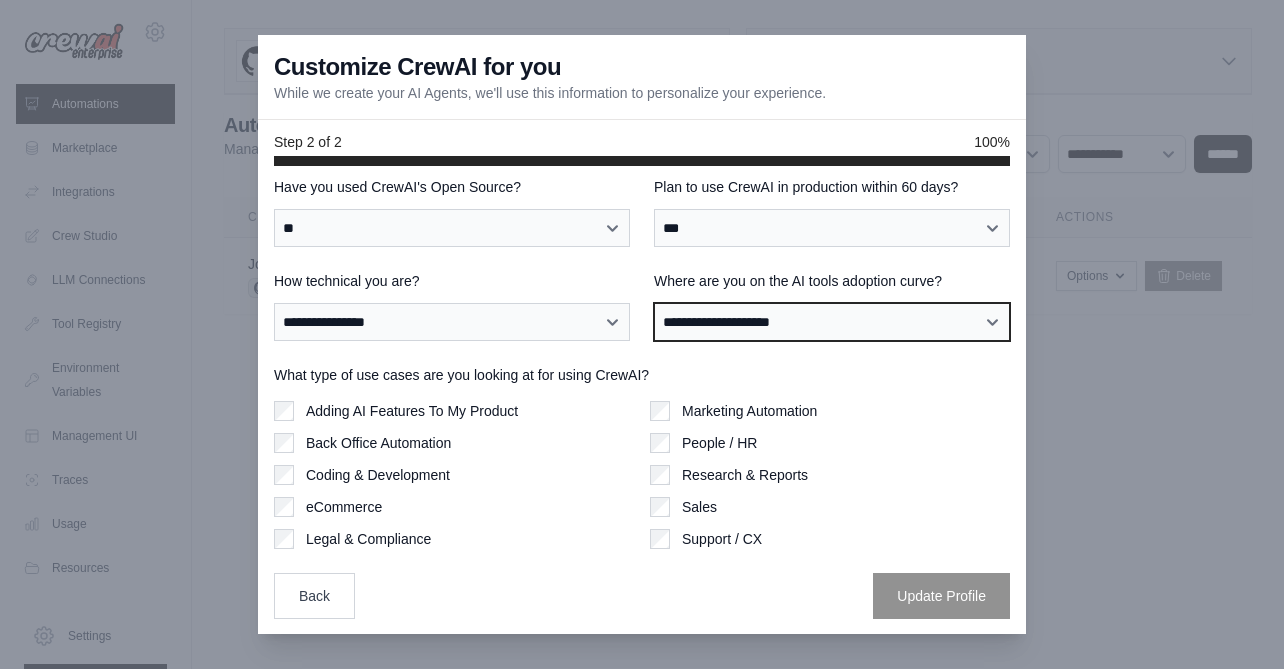 click on "**********" at bounding box center (832, 322) 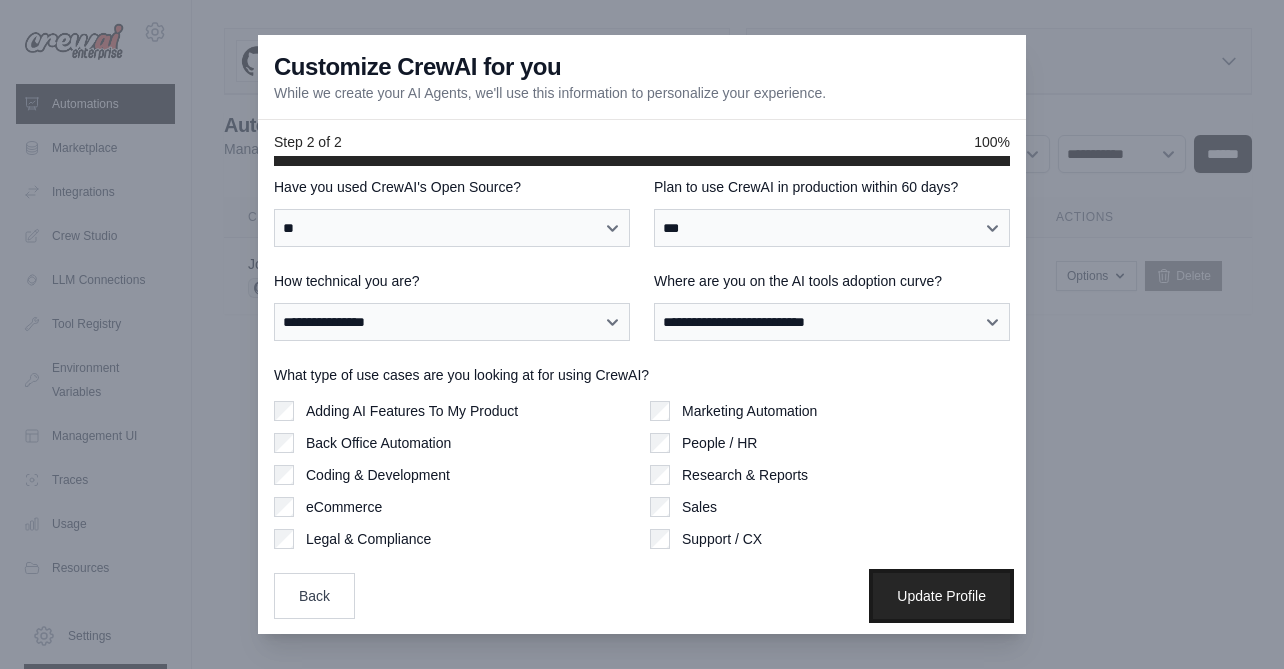 click on "Update Profile" at bounding box center [941, 596] 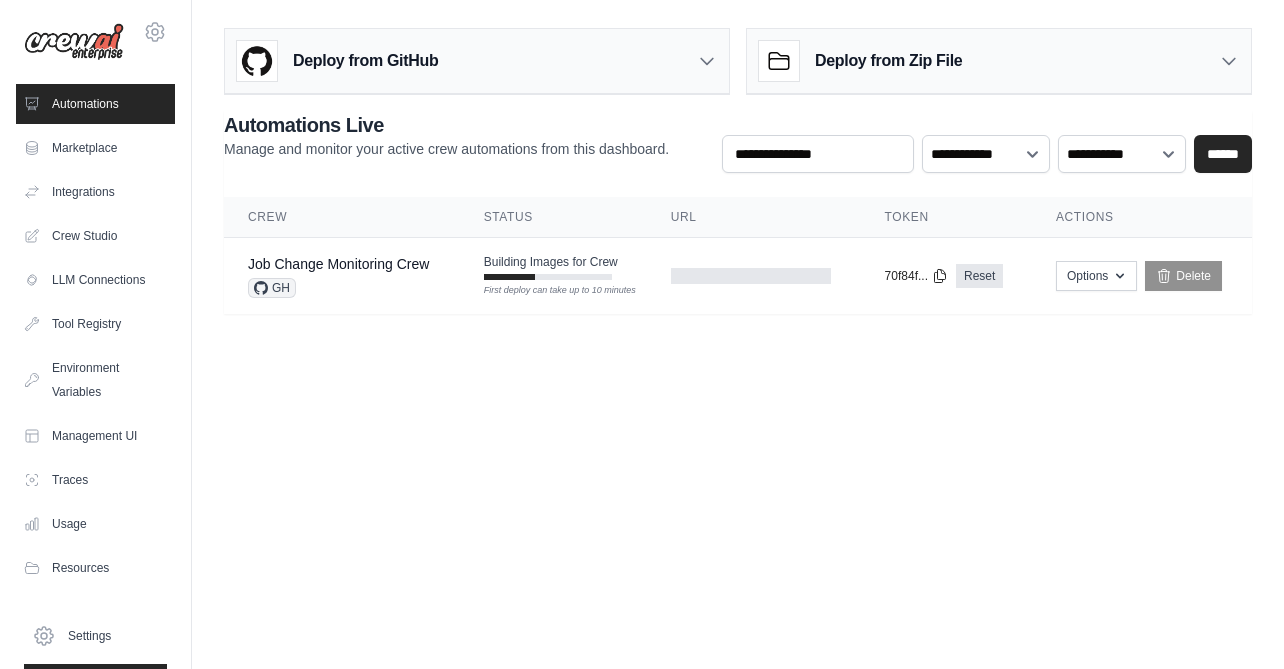 scroll, scrollTop: 0, scrollLeft: 0, axis: both 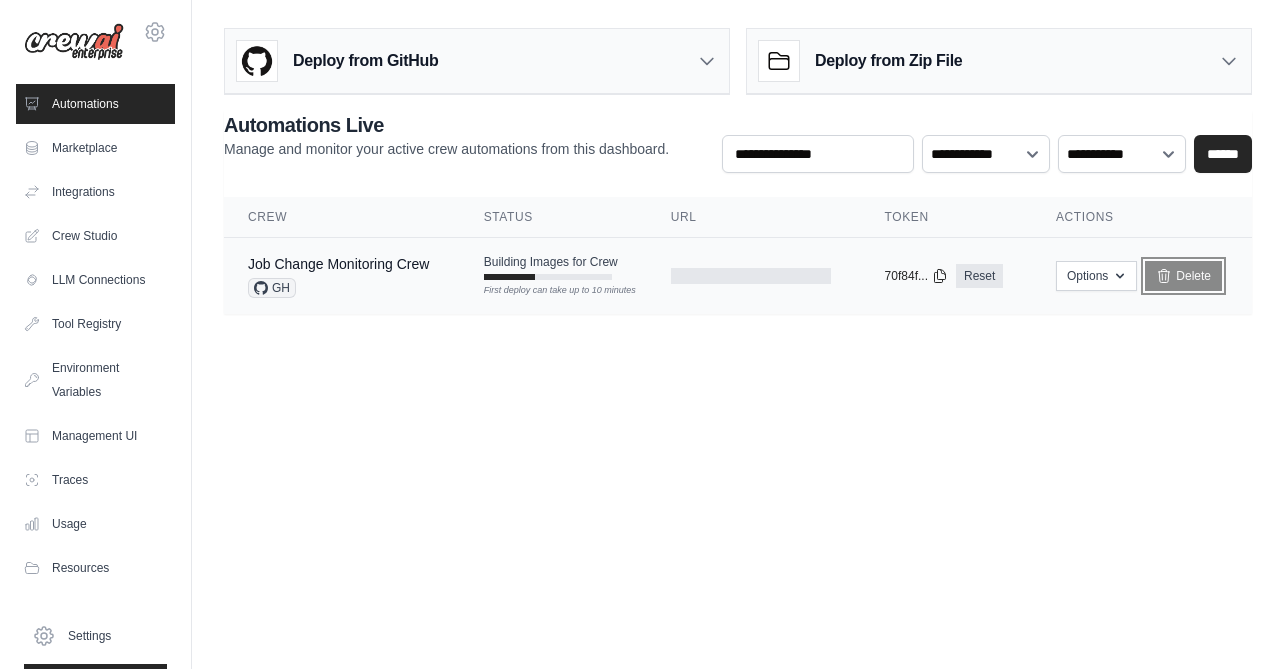 click 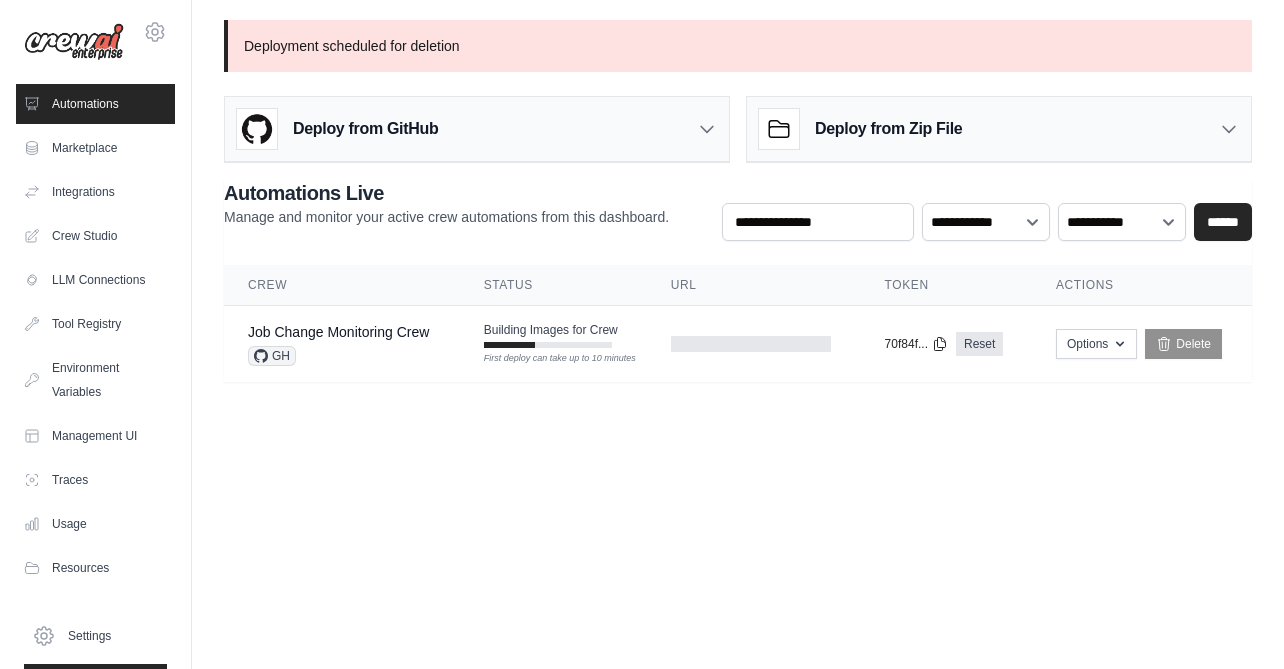 scroll, scrollTop: 0, scrollLeft: 0, axis: both 